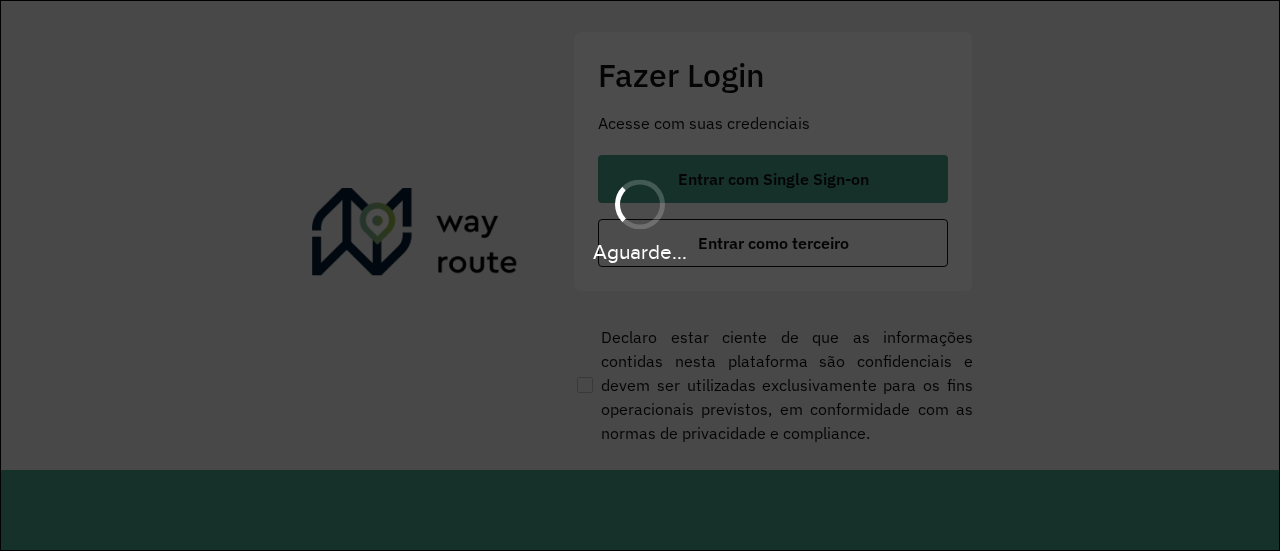 scroll, scrollTop: 0, scrollLeft: 0, axis: both 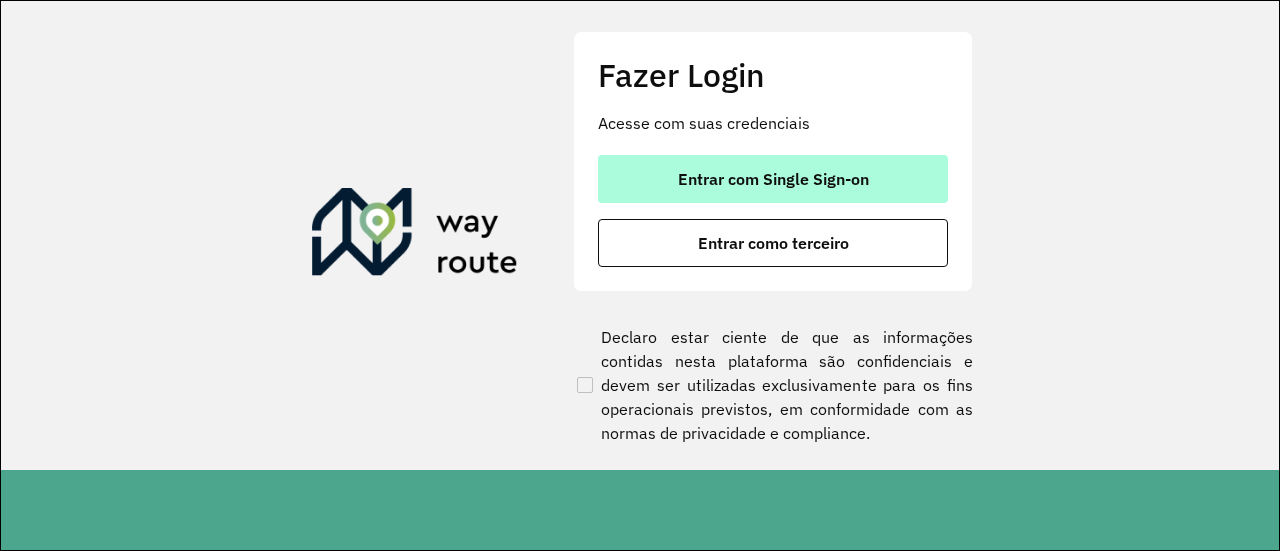 click on "Entrar com Single Sign-on" at bounding box center [773, 179] 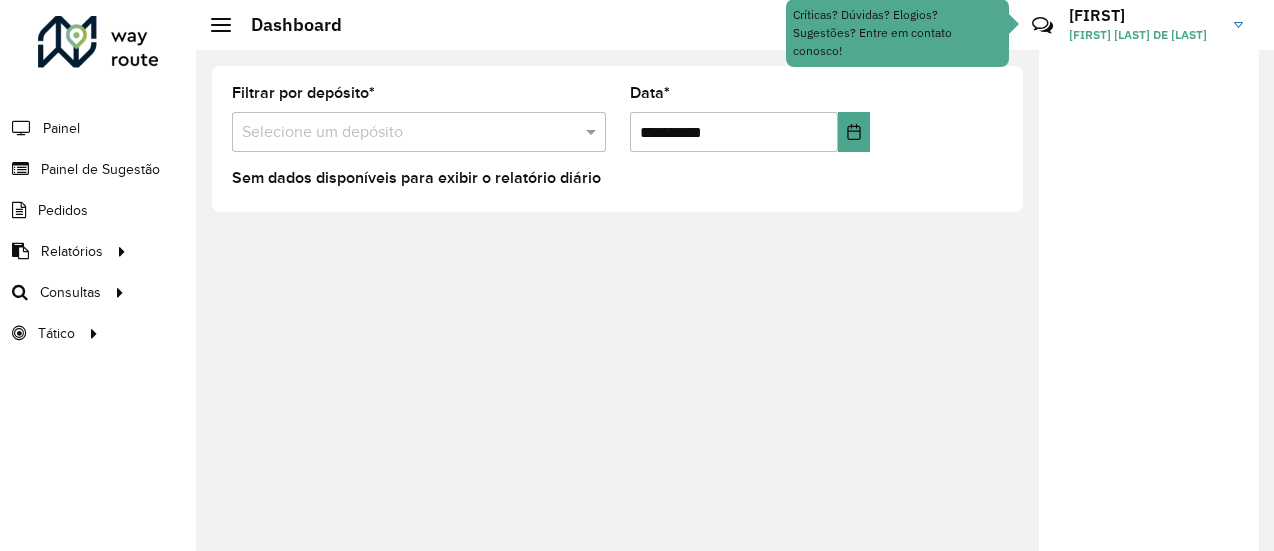scroll, scrollTop: 0, scrollLeft: 0, axis: both 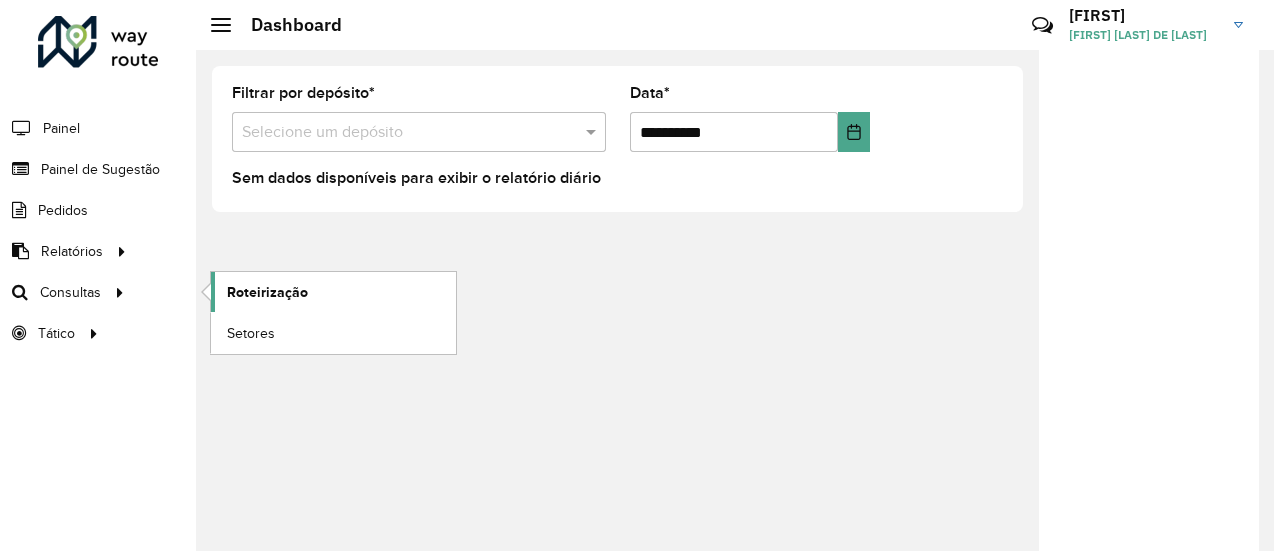 click on "Roteirização" 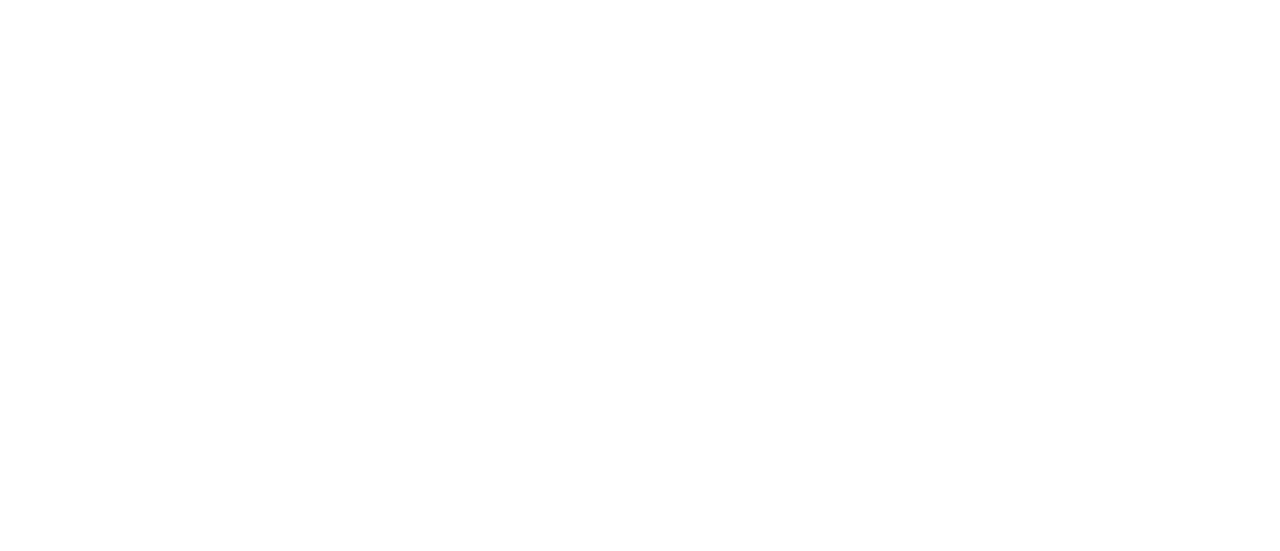 scroll, scrollTop: 0, scrollLeft: 0, axis: both 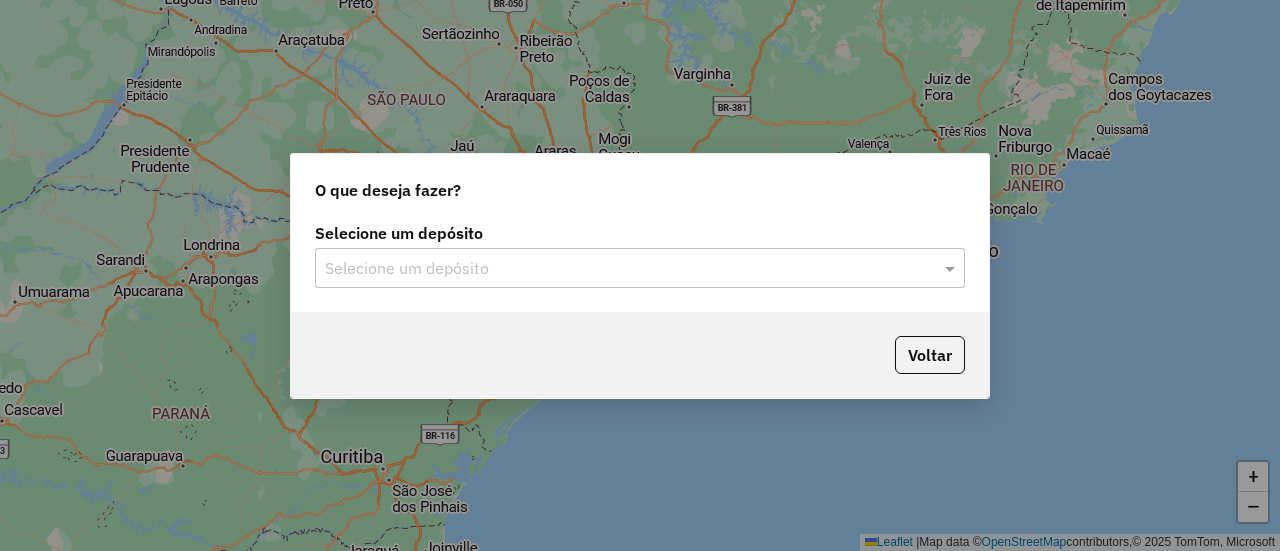 click 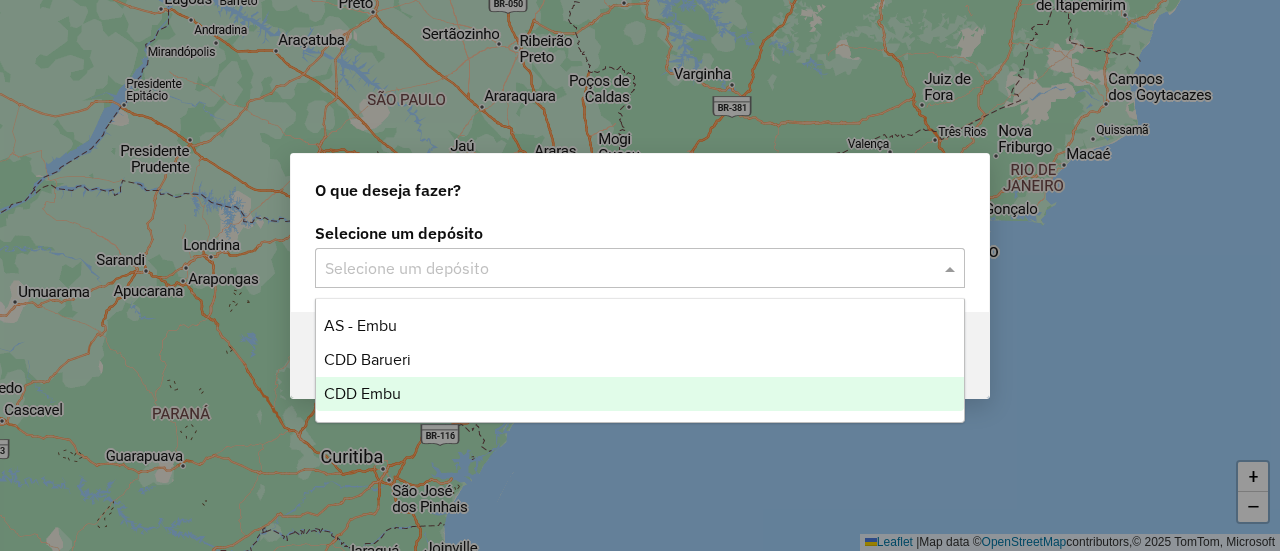 click on "CDD Embu" at bounding box center (639, 394) 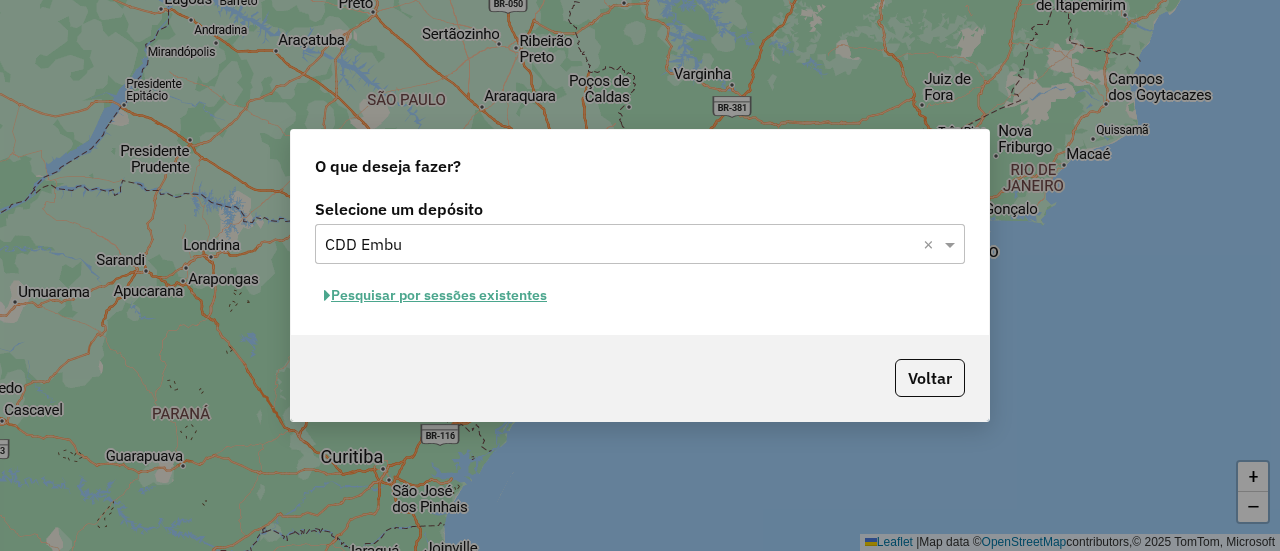 click on "Pesquisar por sessões existentes" 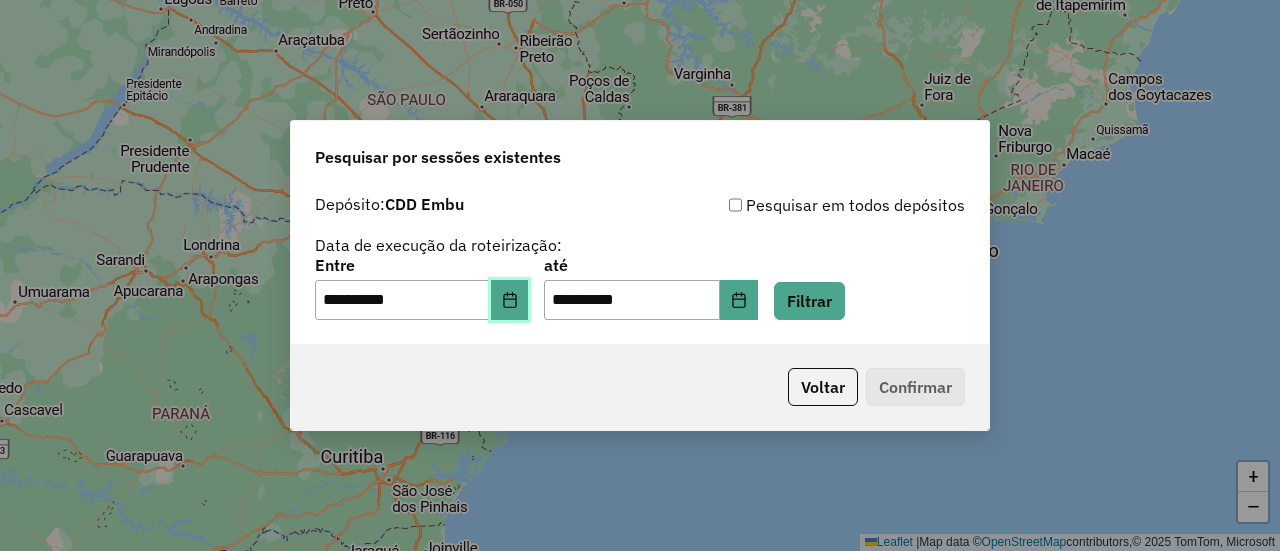 click 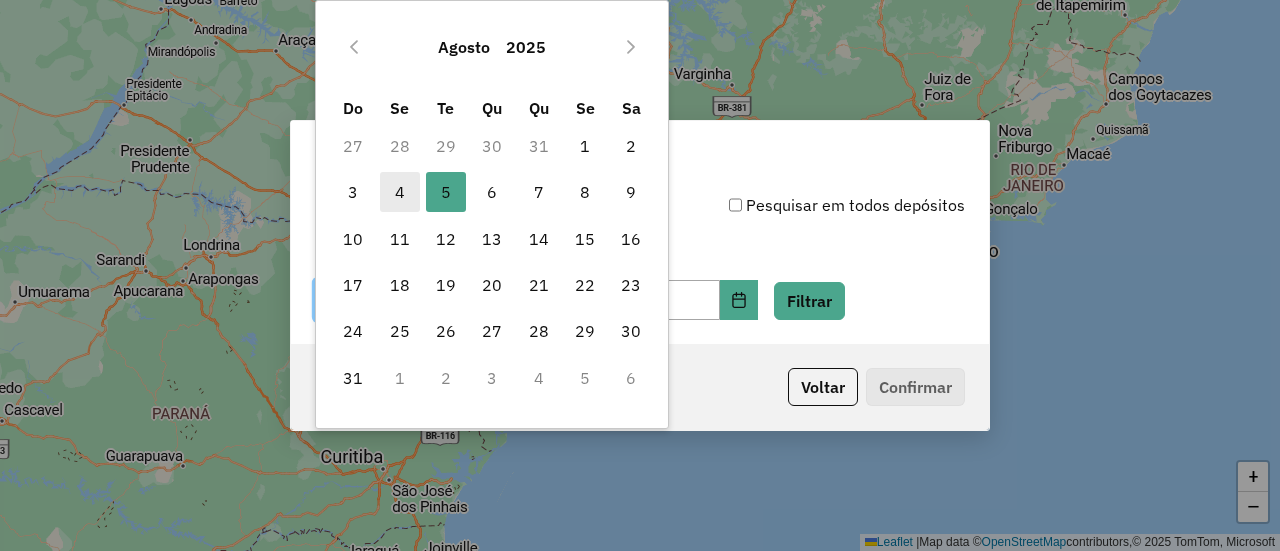 click on "4" at bounding box center [400, 192] 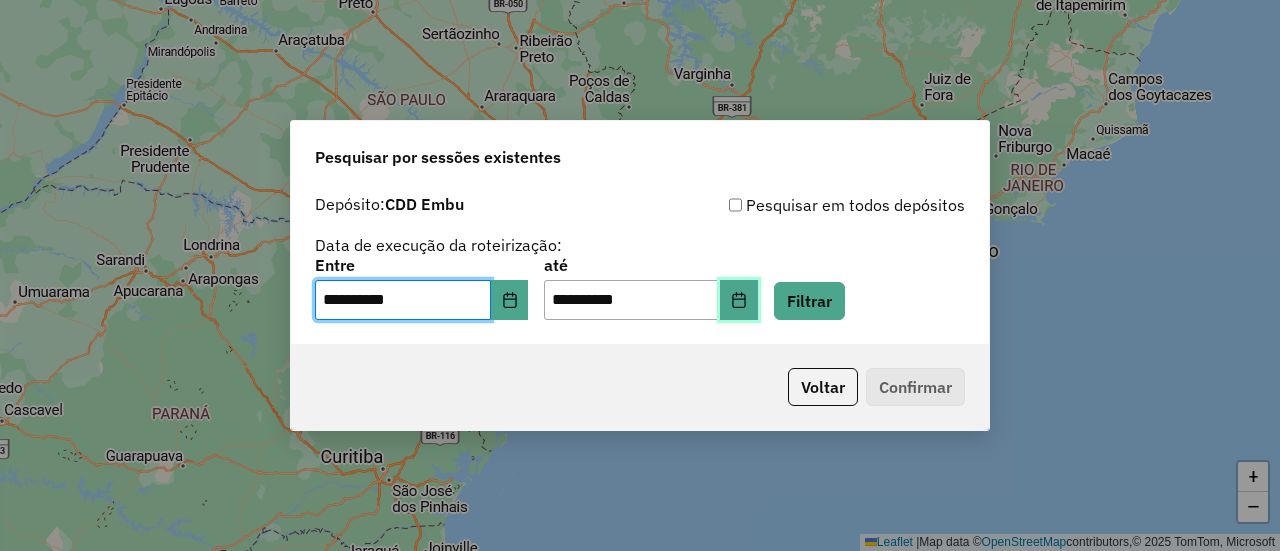 click at bounding box center (739, 300) 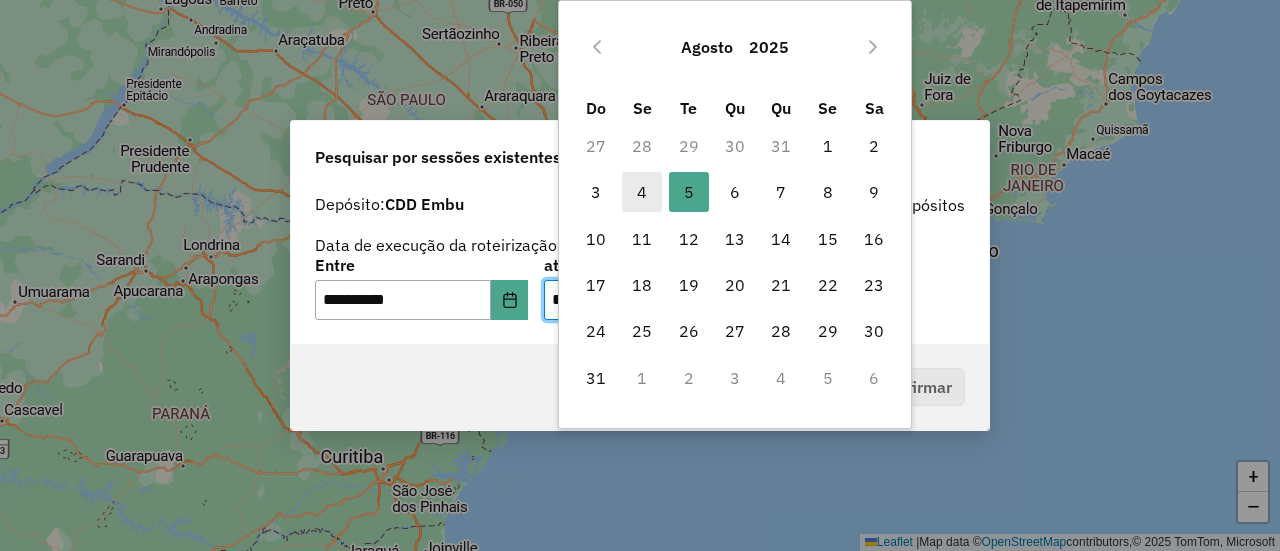 click on "4" at bounding box center [642, 192] 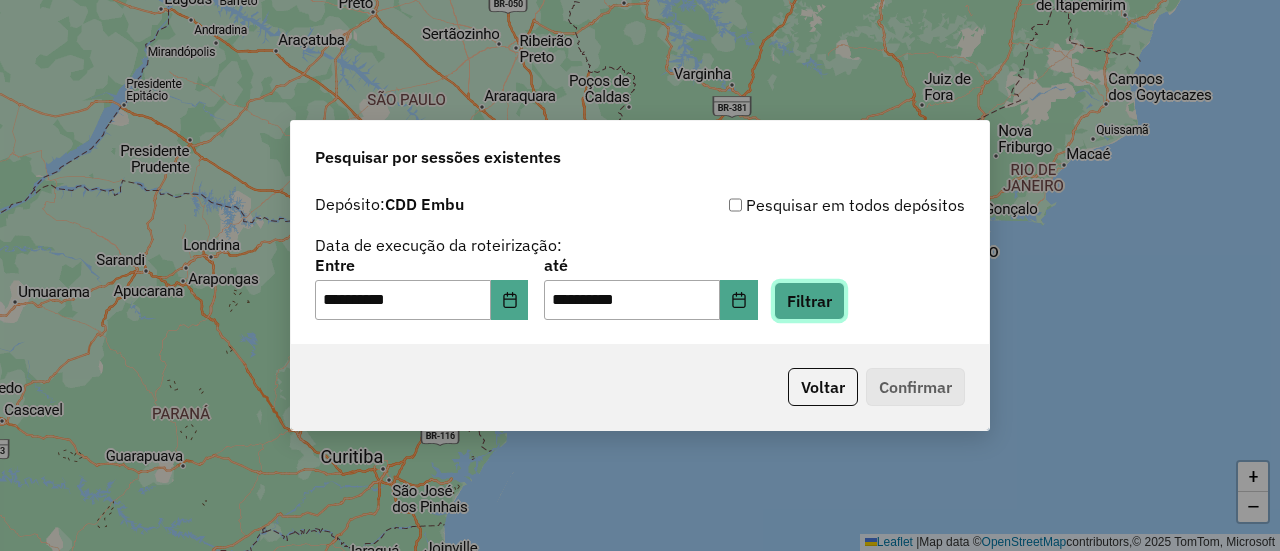 click on "Filtrar" 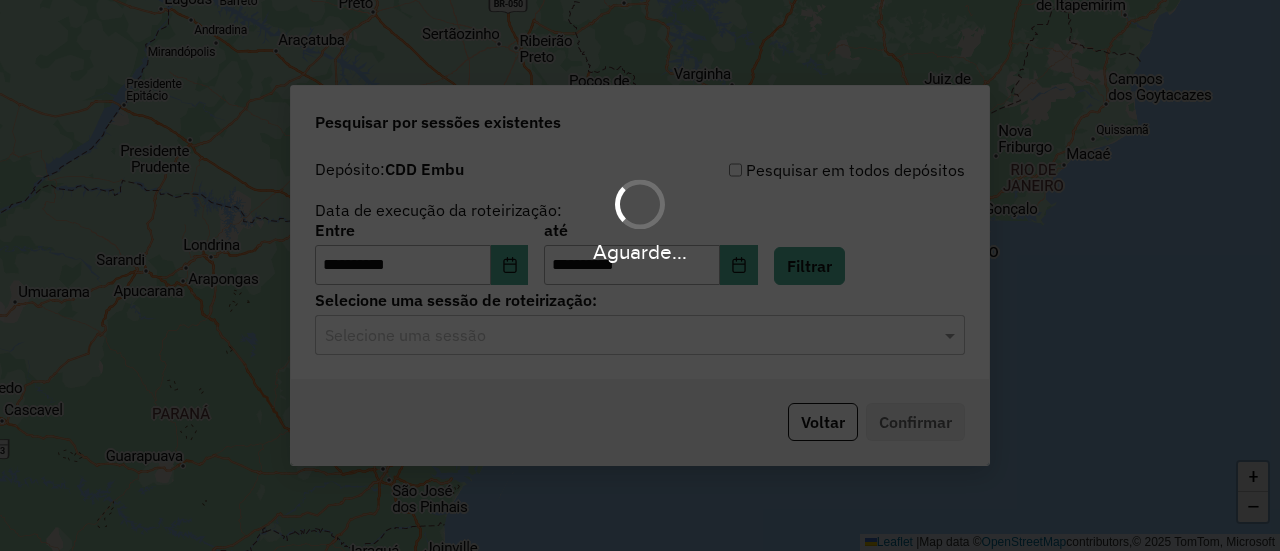 click on "Aguarde...  Pop-up bloqueado!  Seu navegador bloqueou automáticamente a abertura de uma nova janela.   Acesse as configurações e adicione o endereço do sistema a lista de permissão.   Fechar  Roteirizando... Pesquisar por sessões existentes  Depósito:  CDD [CITY]  Pesquisar em todos depósitos   Data de execução da roteirização:  Entre [DATE] até [DATE]  Filtrar   Selecione uma sessão de roteirização: Selecione uma sessão  Voltar   Confirmar  + −  Leaflet   |  Map data ©  OpenStreetMap  contributors,© [YEAR] TomTom, Microsoft Erro de conexão  Você parece estar offline!
Verifique sua internet e atualize a página.  Tradução automática  Seu navegador ativou a tradução automática e pode causar inconsistências no sistema.  Por gentileza, utilize a opção "Nunca traduzir este site".  Em caso de dúvidas, entre em contato com o suporte." at bounding box center [640, 275] 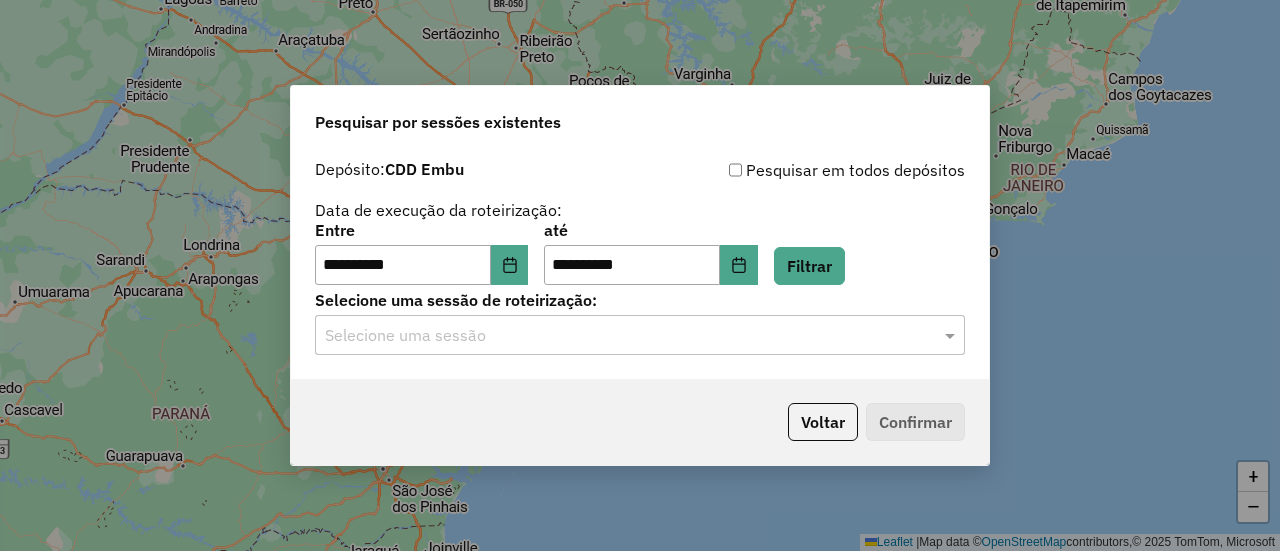 click 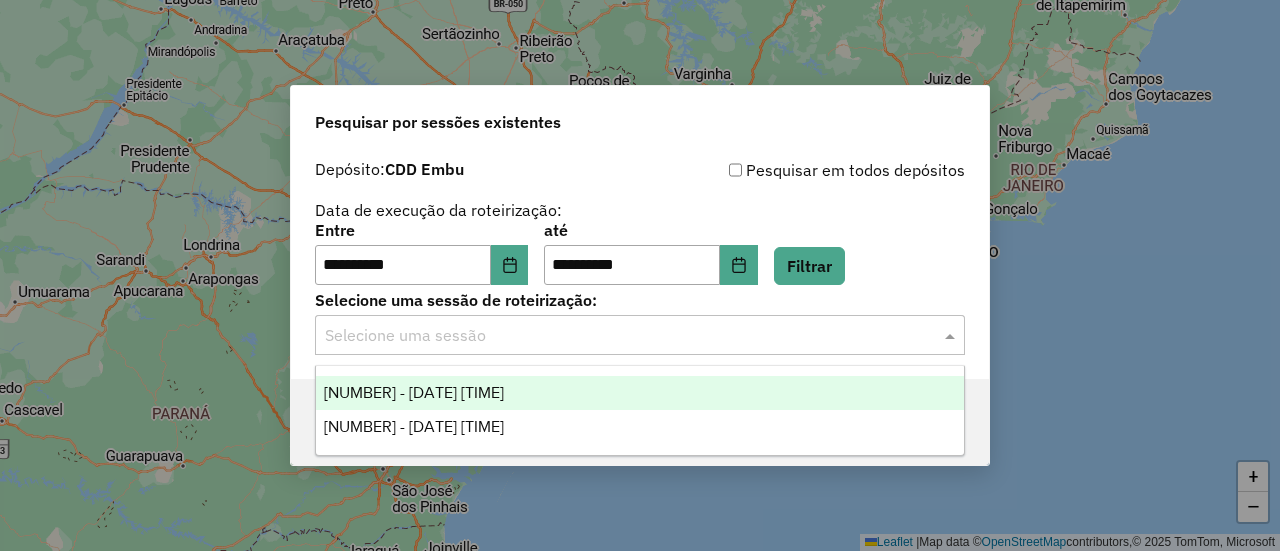 click on "1223098 - 04/08/2025 15:50" at bounding box center [414, 392] 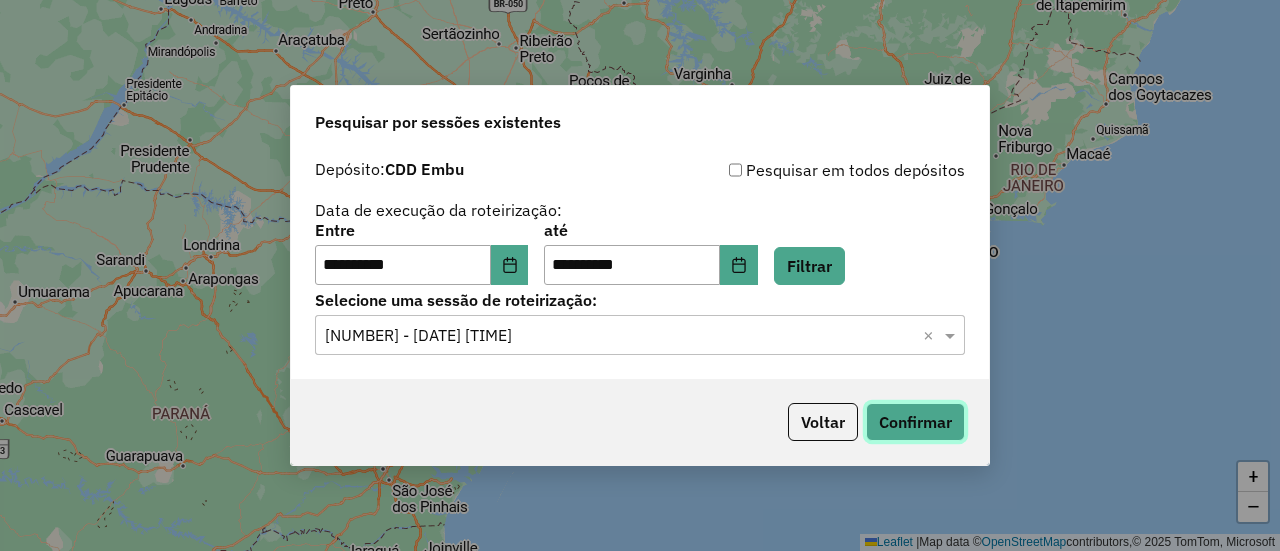 click on "Confirmar" 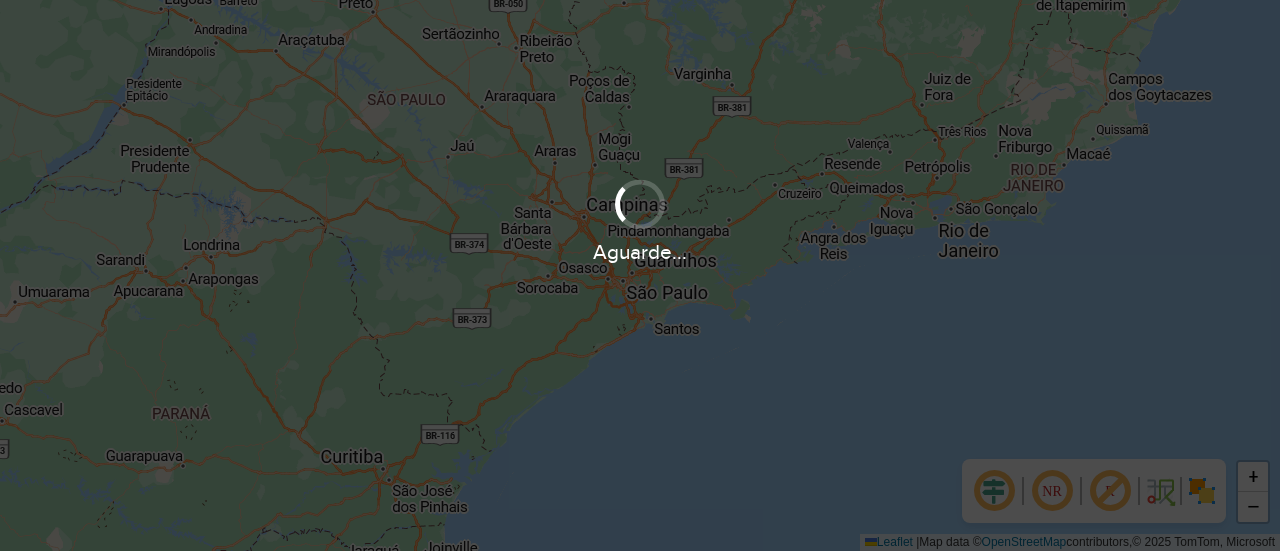 scroll, scrollTop: 0, scrollLeft: 0, axis: both 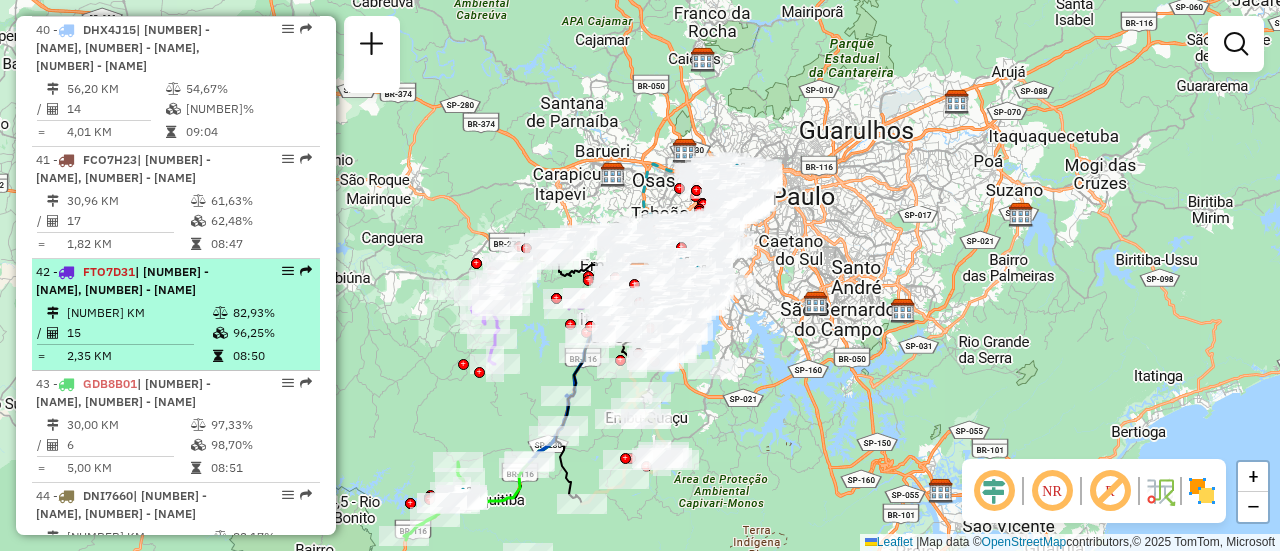 select on "**********" 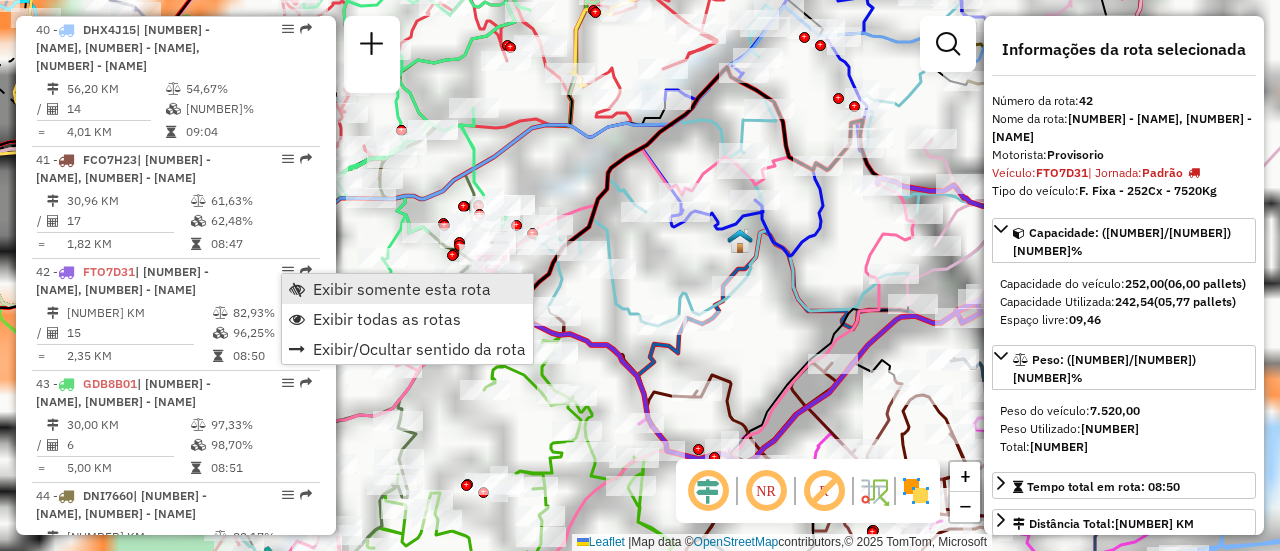 click on "Exibir somente esta rota" at bounding box center [402, 289] 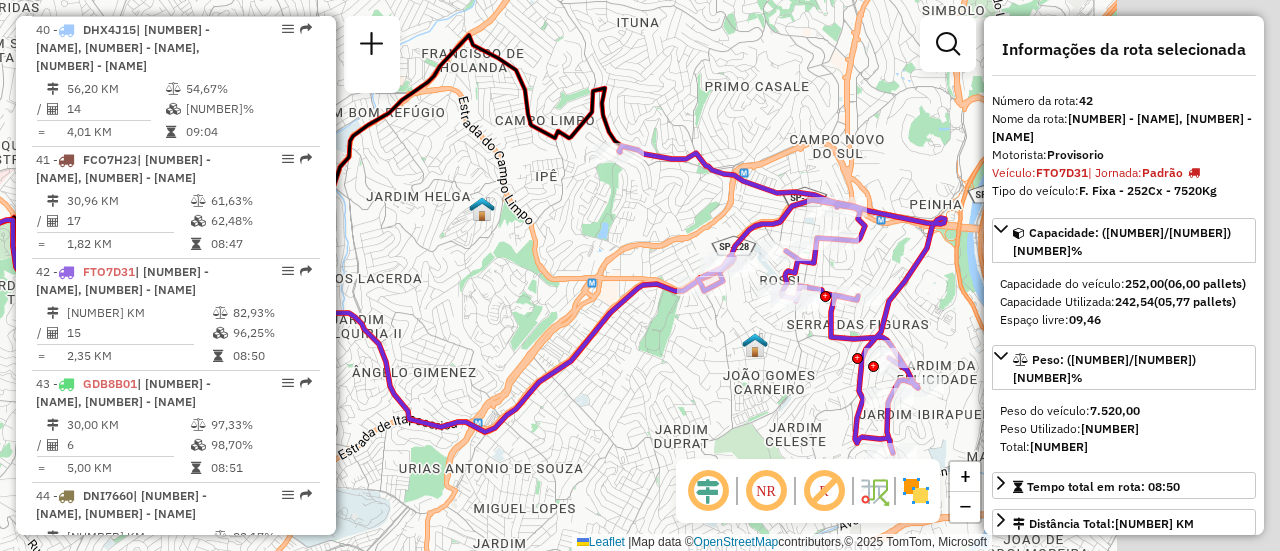 drag, startPoint x: 808, startPoint y: 278, endPoint x: 525, endPoint y: 246, distance: 284.80344 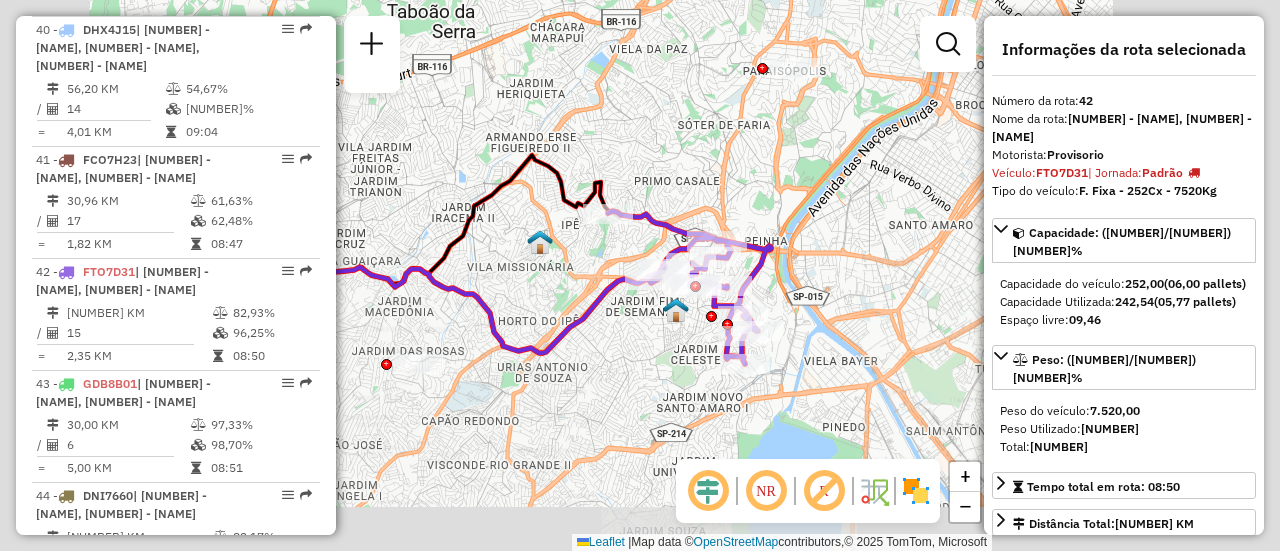 drag, startPoint x: 673, startPoint y: 355, endPoint x: 632, endPoint y: 354, distance: 41.01219 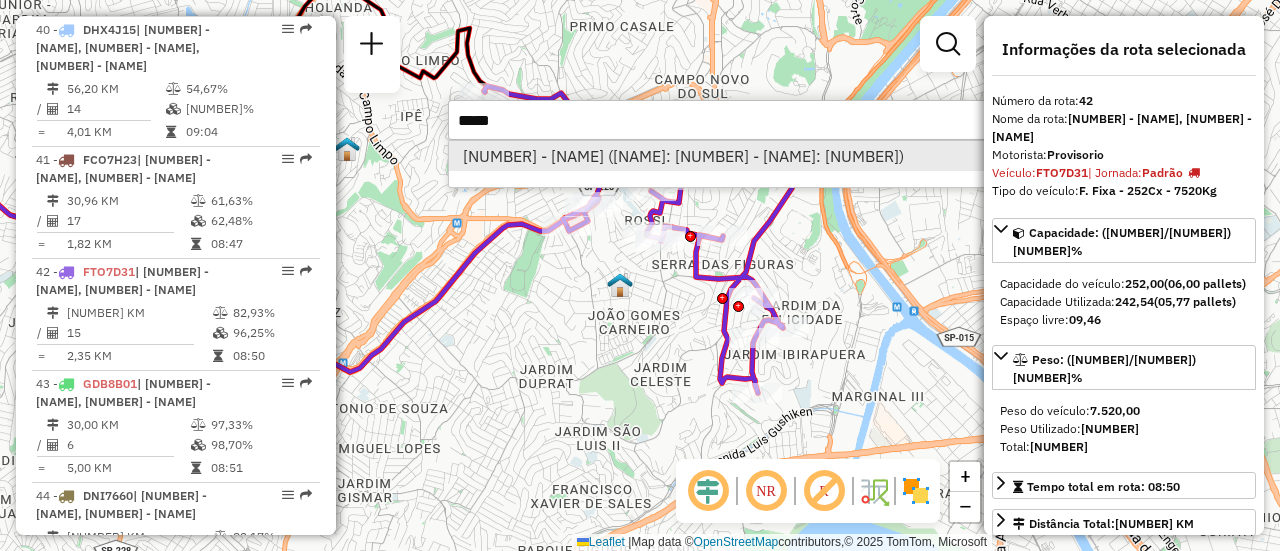 type on "*****" 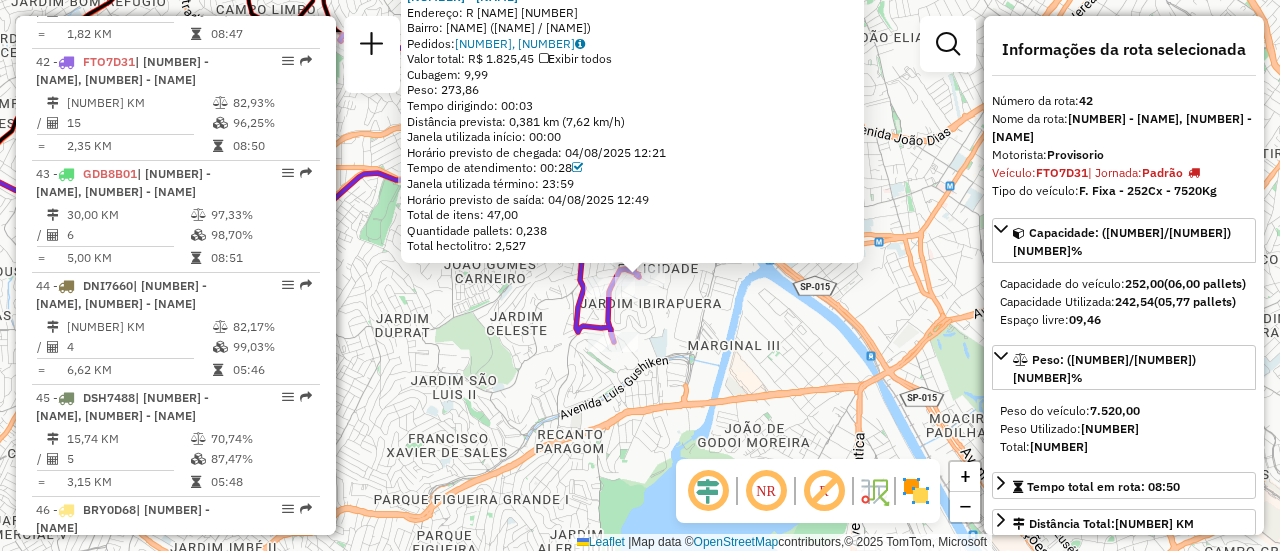 scroll, scrollTop: 5517, scrollLeft: 0, axis: vertical 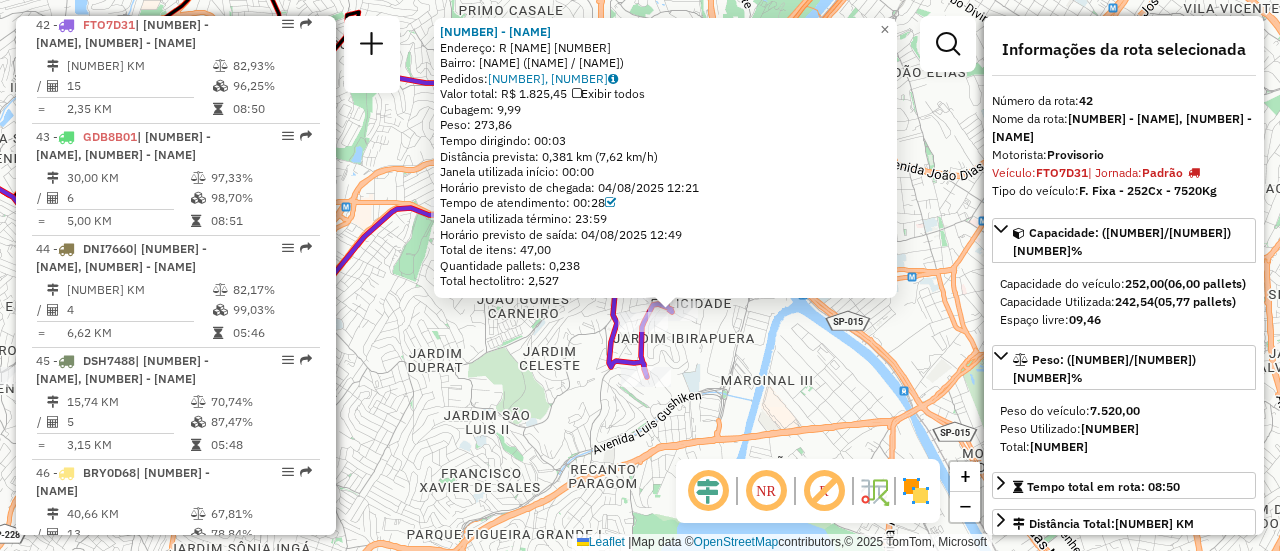 drag, startPoint x: 697, startPoint y: 312, endPoint x: 730, endPoint y: 347, distance: 48.104053 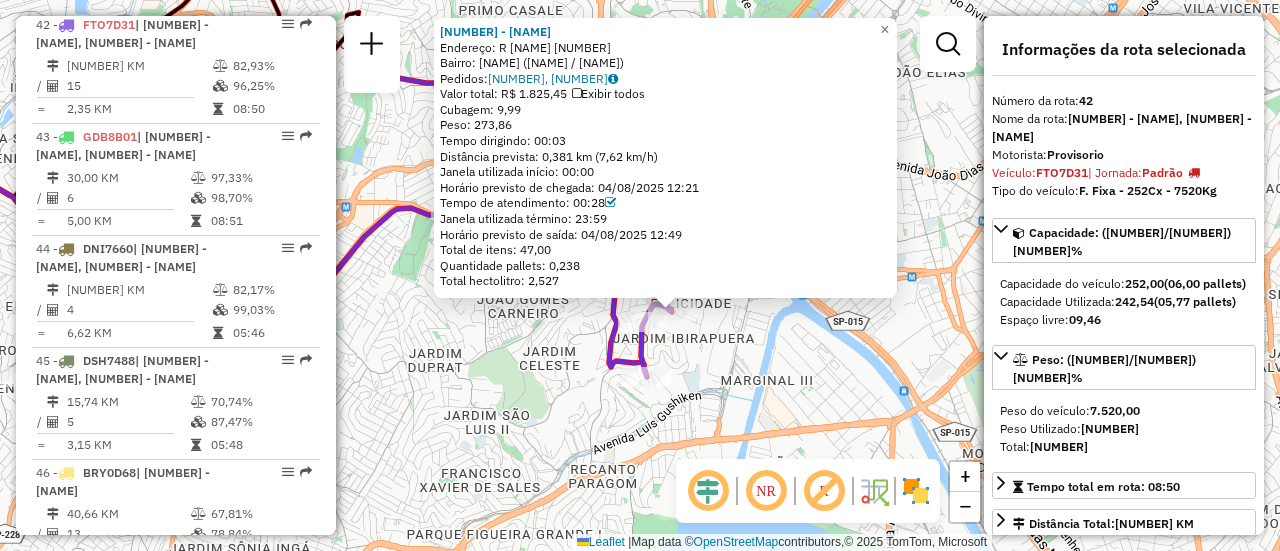 click 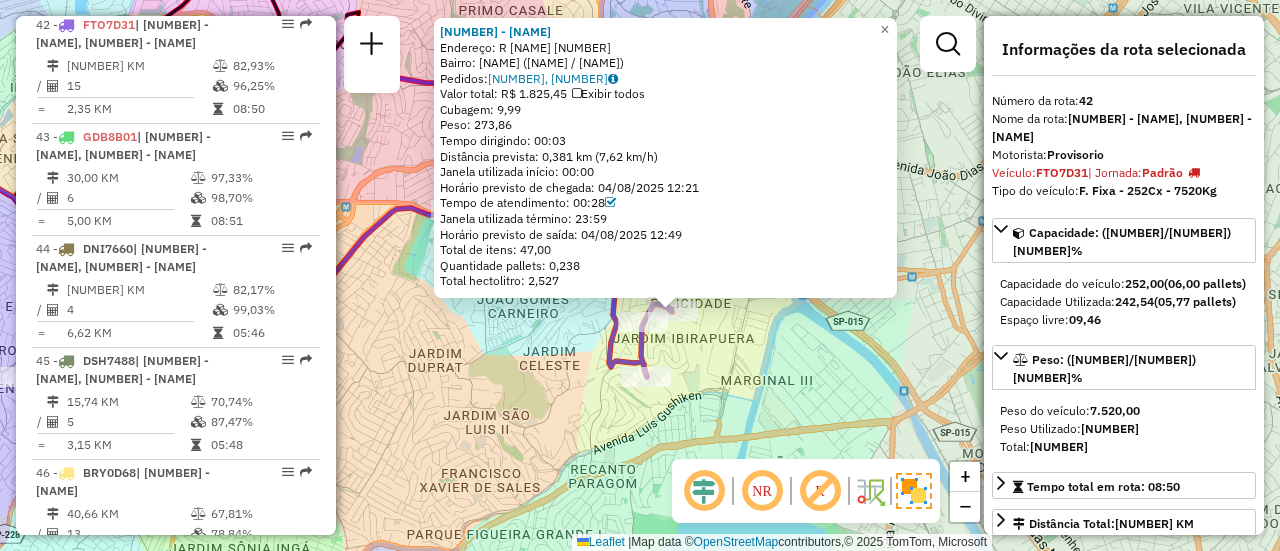 click 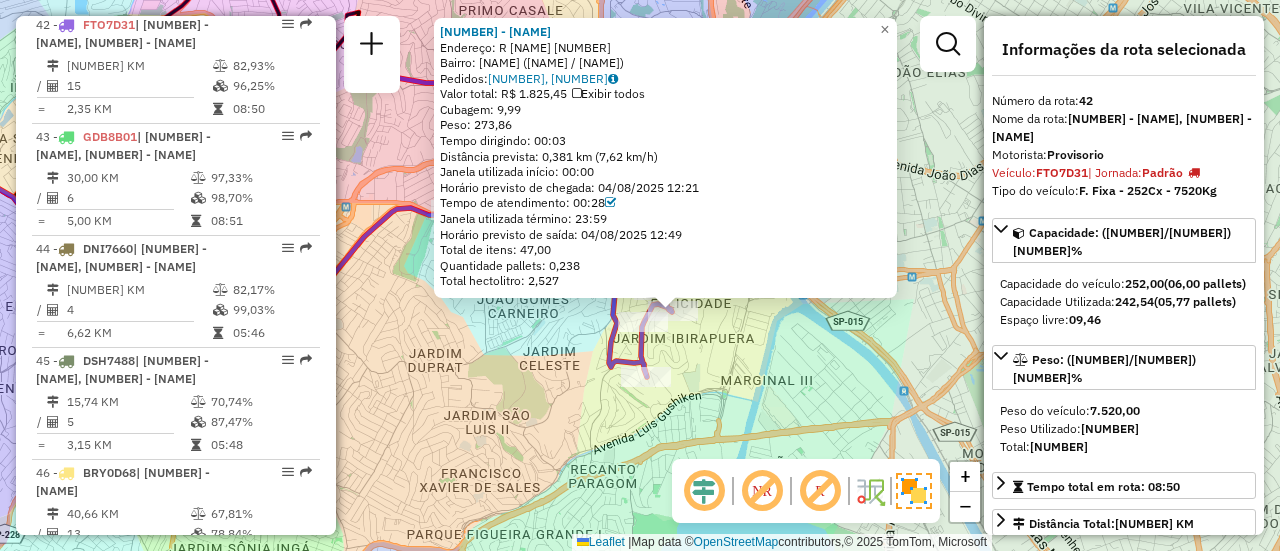 click 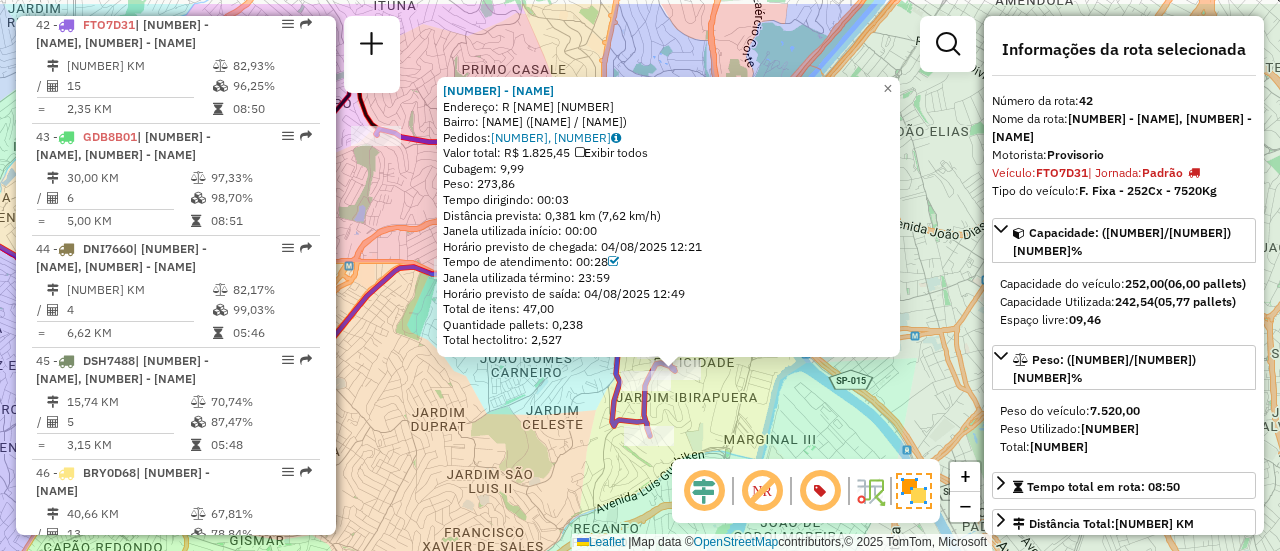 drag, startPoint x: 932, startPoint y: 191, endPoint x: 935, endPoint y: 250, distance: 59.07622 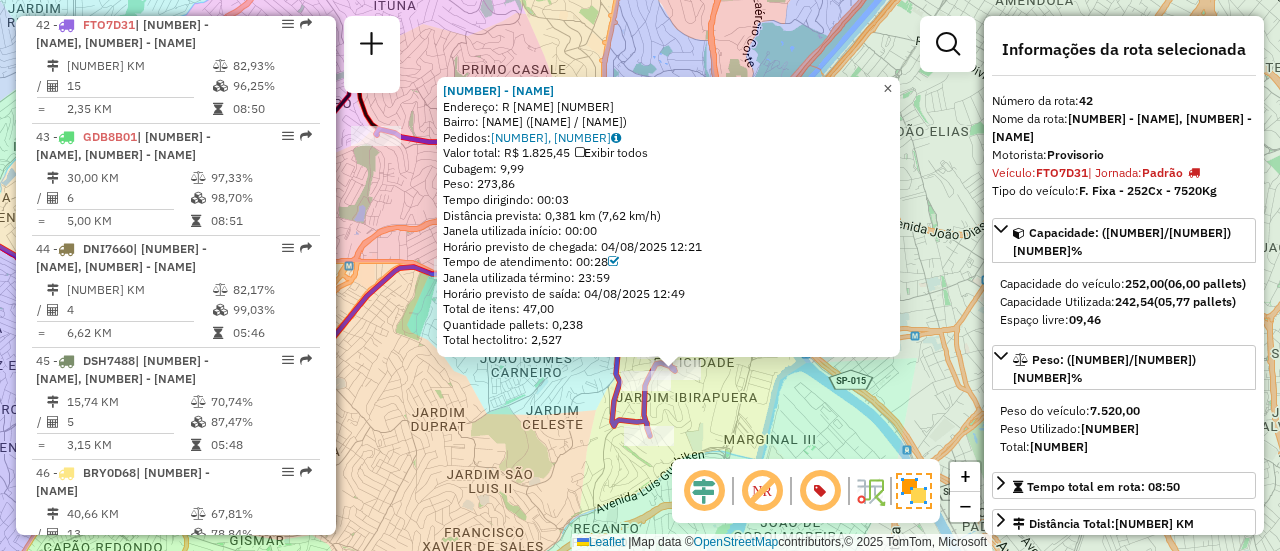 click on "×" 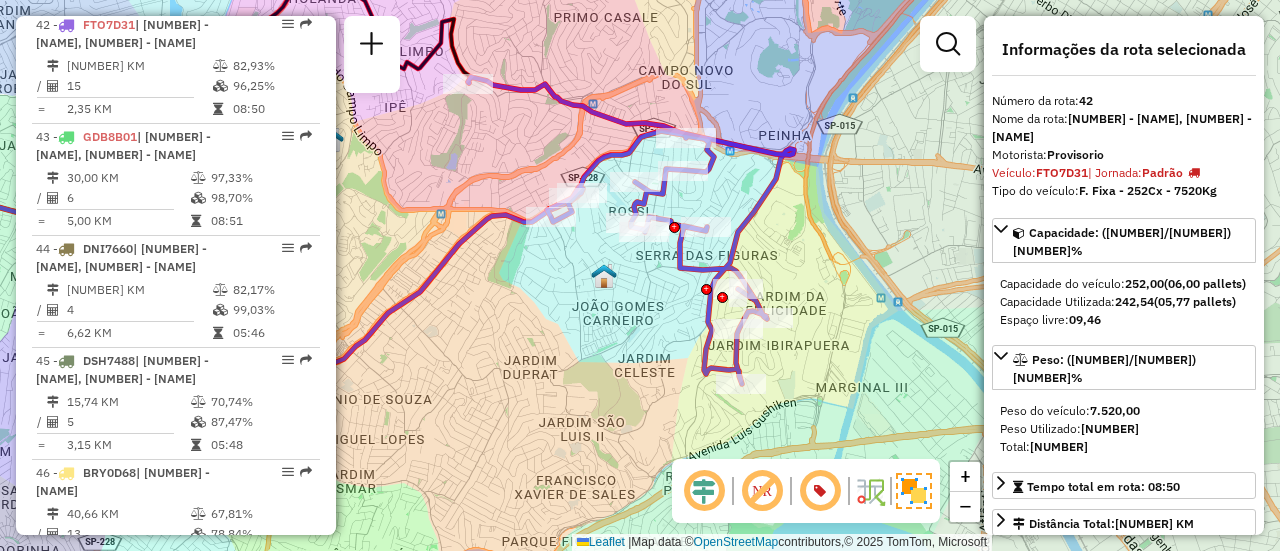 drag, startPoint x: 730, startPoint y: 349, endPoint x: 832, endPoint y: 295, distance: 115.41231 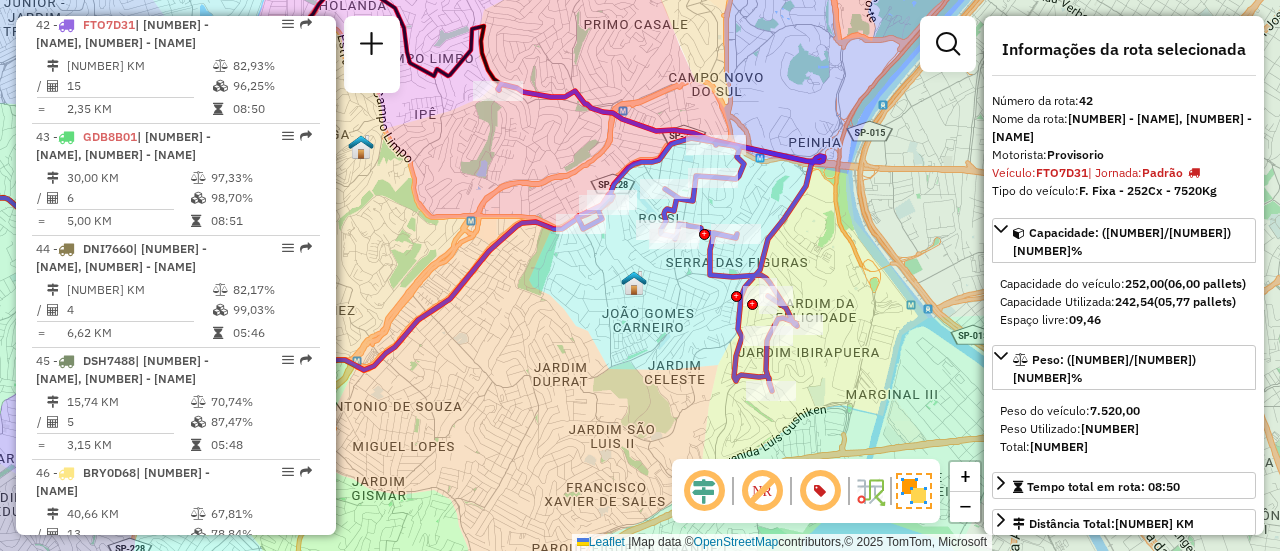 drag, startPoint x: 848, startPoint y: 257, endPoint x: 870, endPoint y: 267, distance: 24.166092 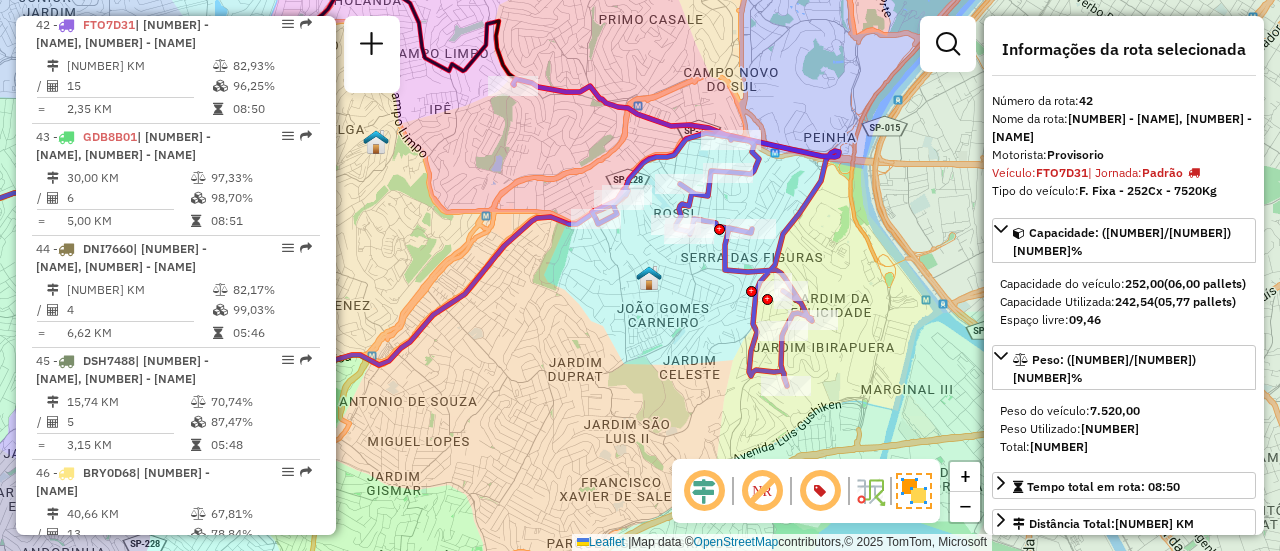 drag, startPoint x: 846, startPoint y: 305, endPoint x: 859, endPoint y: 299, distance: 14.3178215 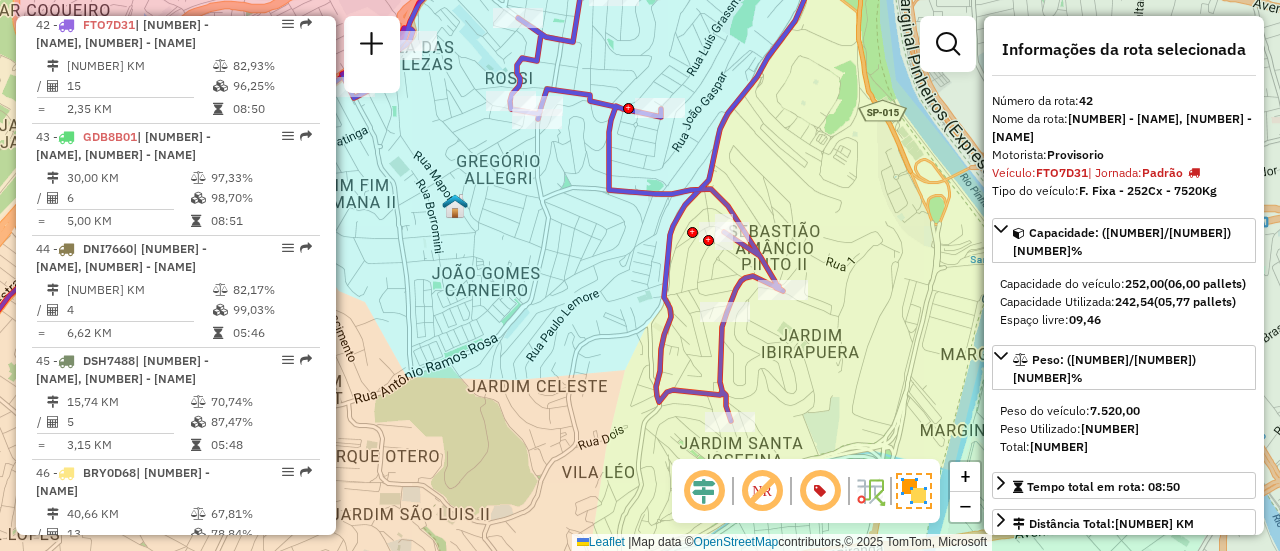 drag, startPoint x: 823, startPoint y: 358, endPoint x: 819, endPoint y: 328, distance: 30.265491 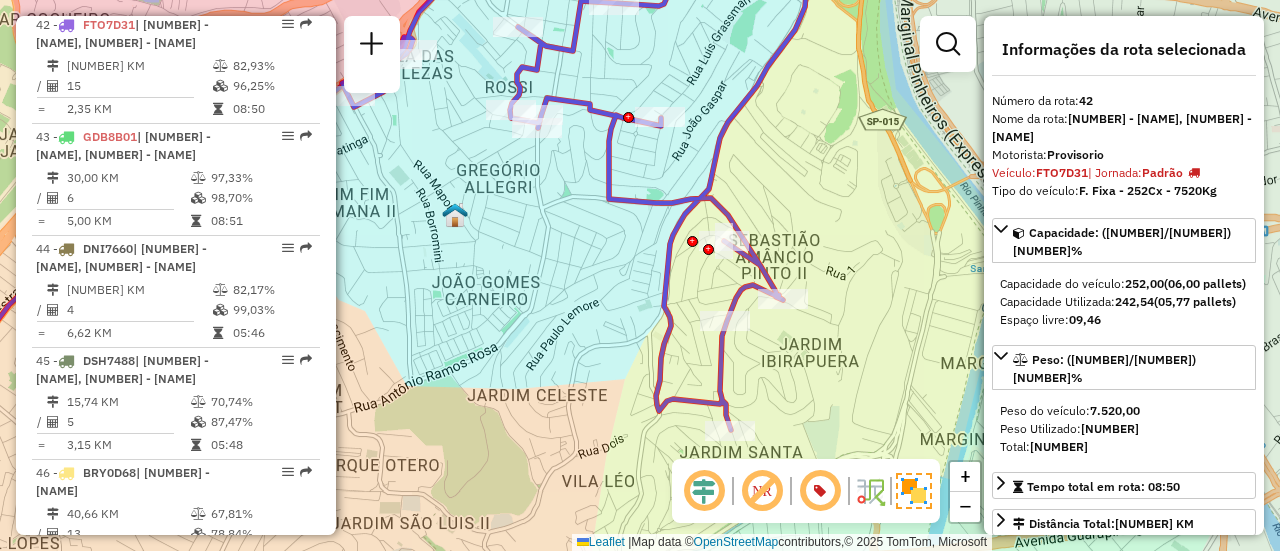 click on "Janela de atendimento Grade de atendimento Capacidade Transportadoras Veículos Cliente Pedidos  Rotas Selecione os dias de semana para filtrar as janelas de atendimento  Seg   Ter   Qua   Qui   Sex   Sáb   Dom  Informe o período da janela de atendimento: De: Até:  Filtrar exatamente a janela do cliente  Considerar janela de atendimento padrão  Selecione os dias de semana para filtrar as grades de atendimento  Seg   Ter   Qua   Qui   Sex   Sáb   Dom   Considerar clientes sem dia de atendimento cadastrado  Clientes fora do dia de atendimento selecionado Filtrar as atividades entre os valores definidos abaixo:  Peso mínimo:   Peso máximo:   Cubagem mínima:   Cubagem máxima:   De:   Até:  Filtrar as atividades entre o tempo de atendimento definido abaixo:  De:   Até:   Considerar capacidade total dos clientes não roteirizados Transportadora: Selecione um ou mais itens Tipo de veículo: Selecione um ou mais itens Veículo: Selecione um ou mais itens Motorista: Selecione um ou mais itens Nome: Rótulo:" 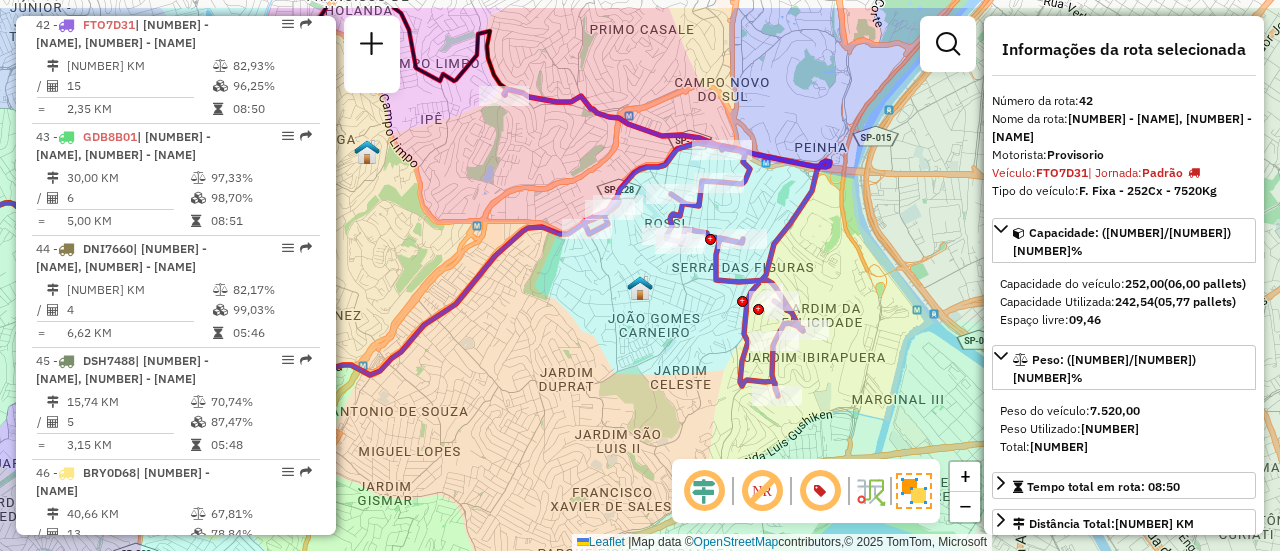 drag, startPoint x: 852, startPoint y: 233, endPoint x: 839, endPoint y: 296, distance: 64.327286 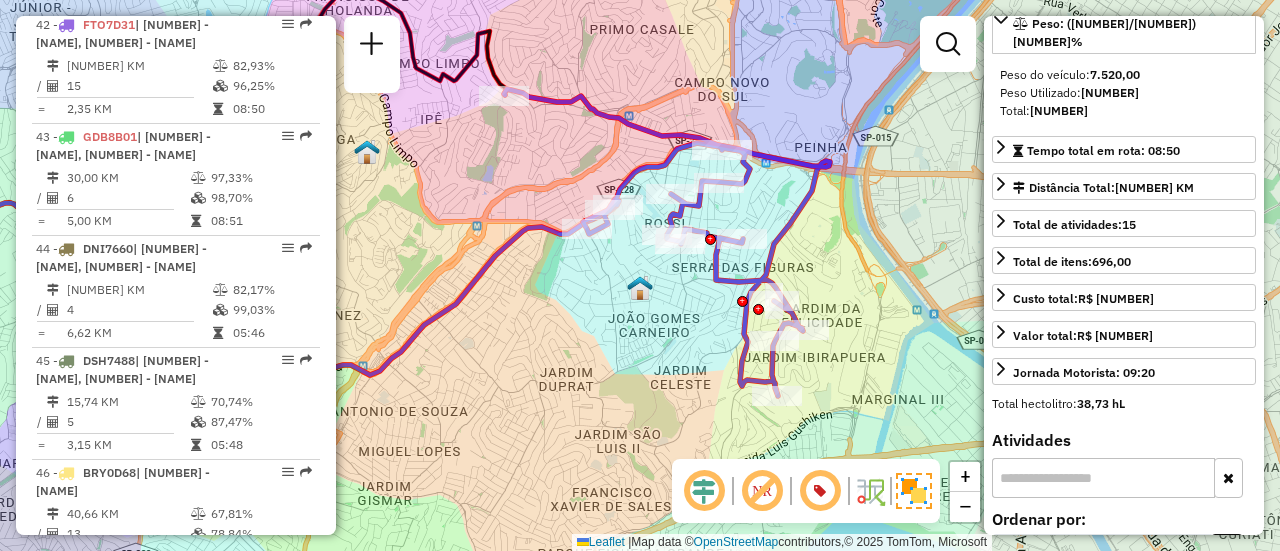 scroll, scrollTop: 400, scrollLeft: 0, axis: vertical 